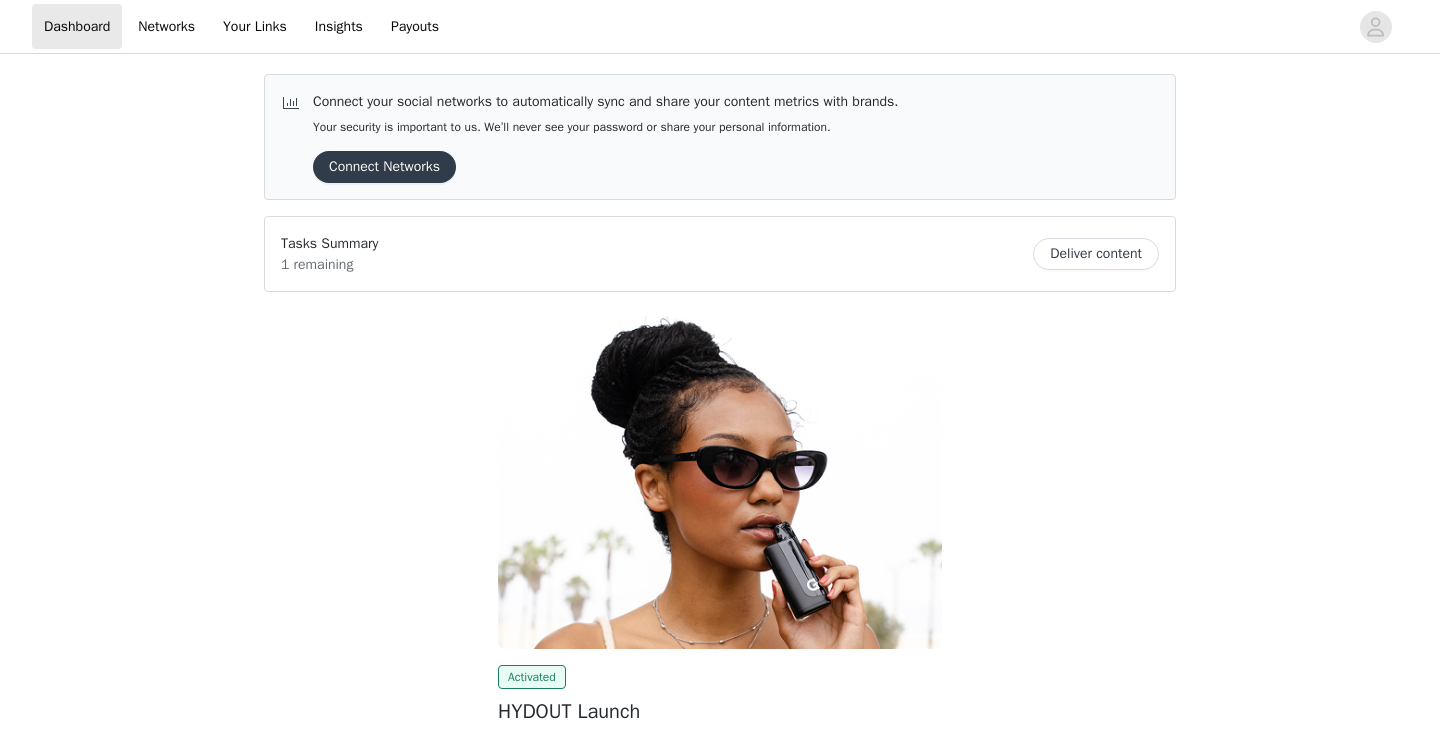 scroll, scrollTop: 0, scrollLeft: 0, axis: both 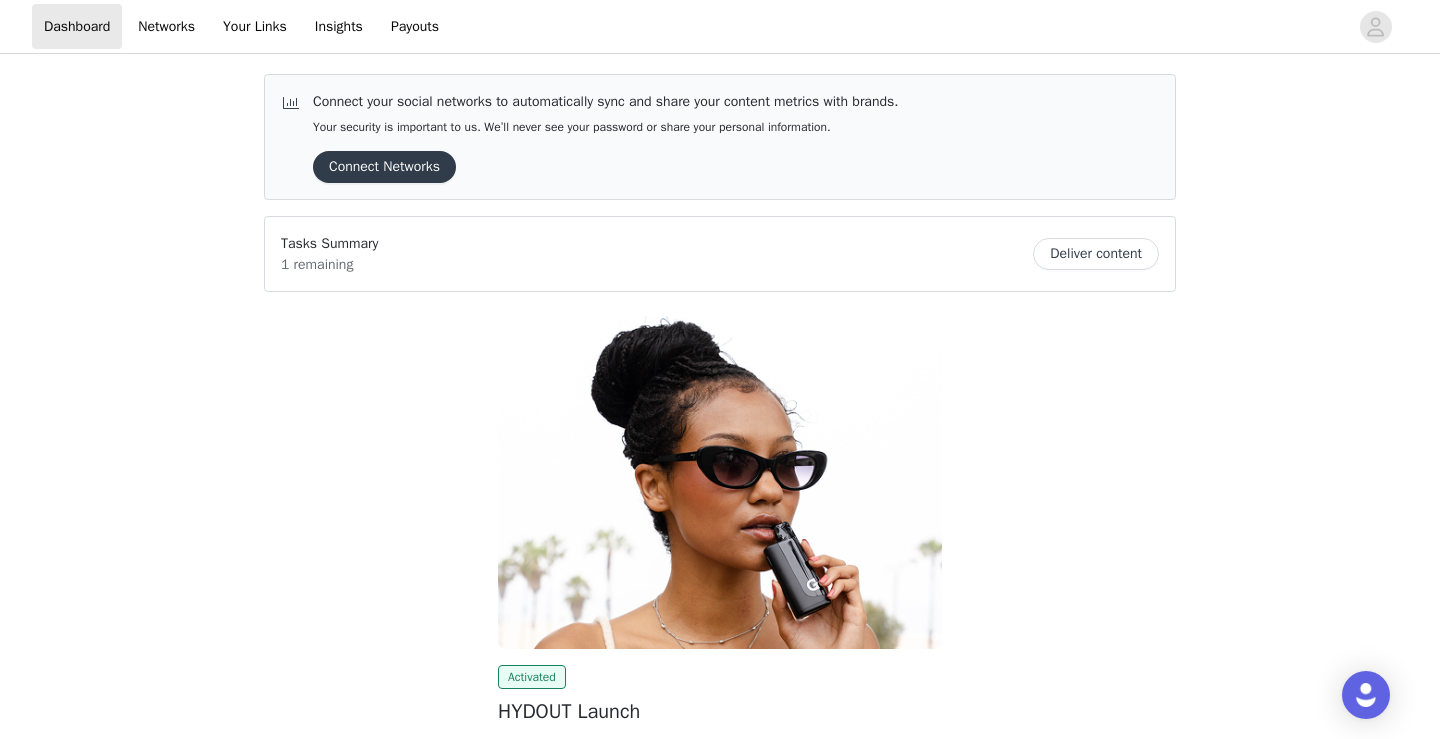 click on "Deliver content" at bounding box center (1096, 254) 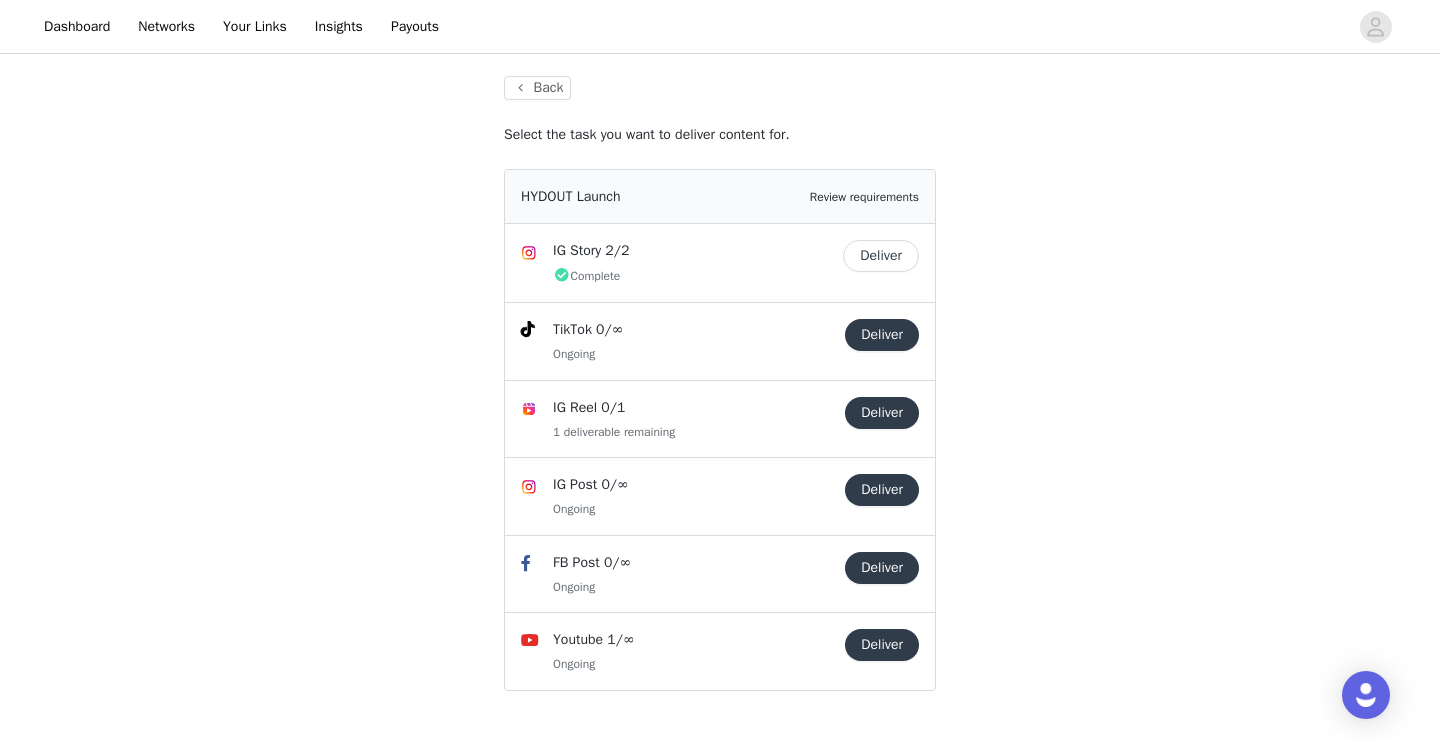 scroll, scrollTop: 91, scrollLeft: 0, axis: vertical 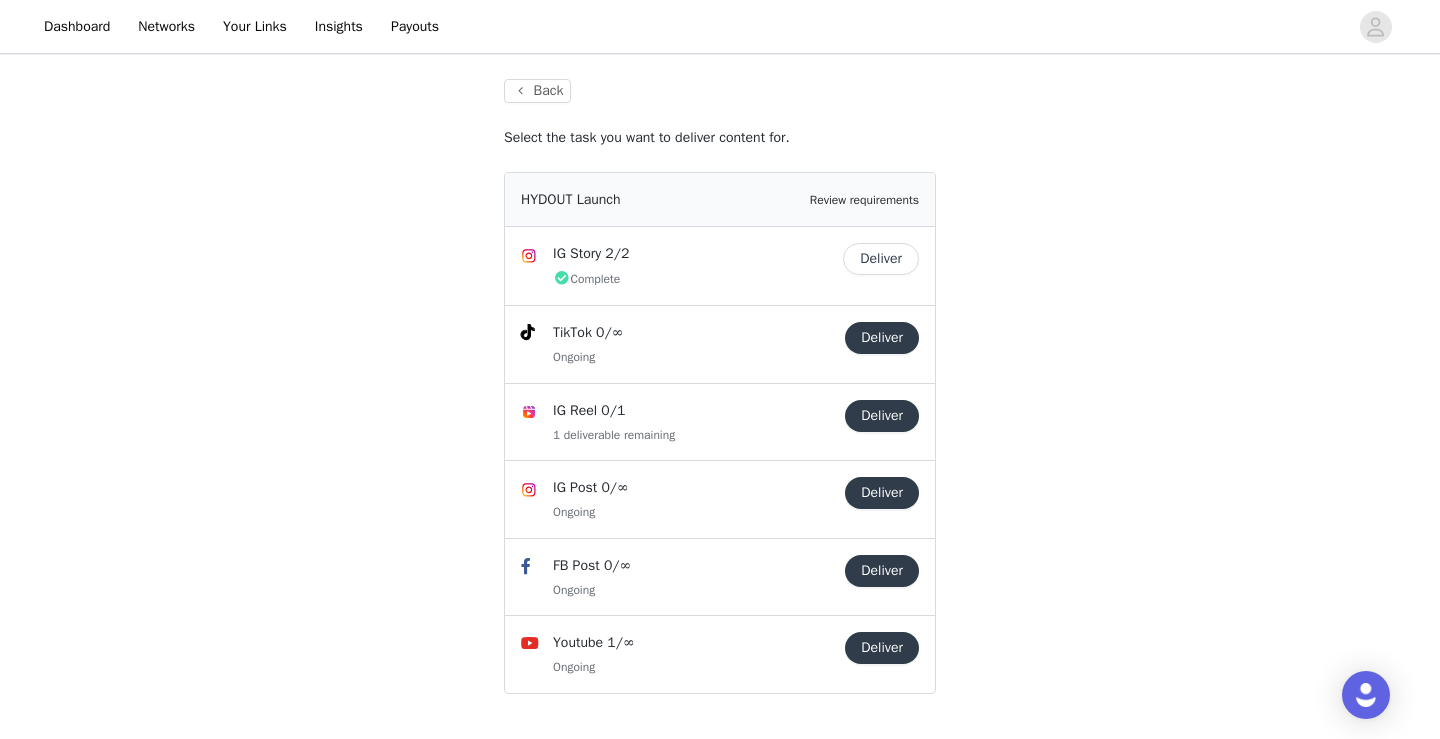 click on "Deliver" at bounding box center (882, 648) 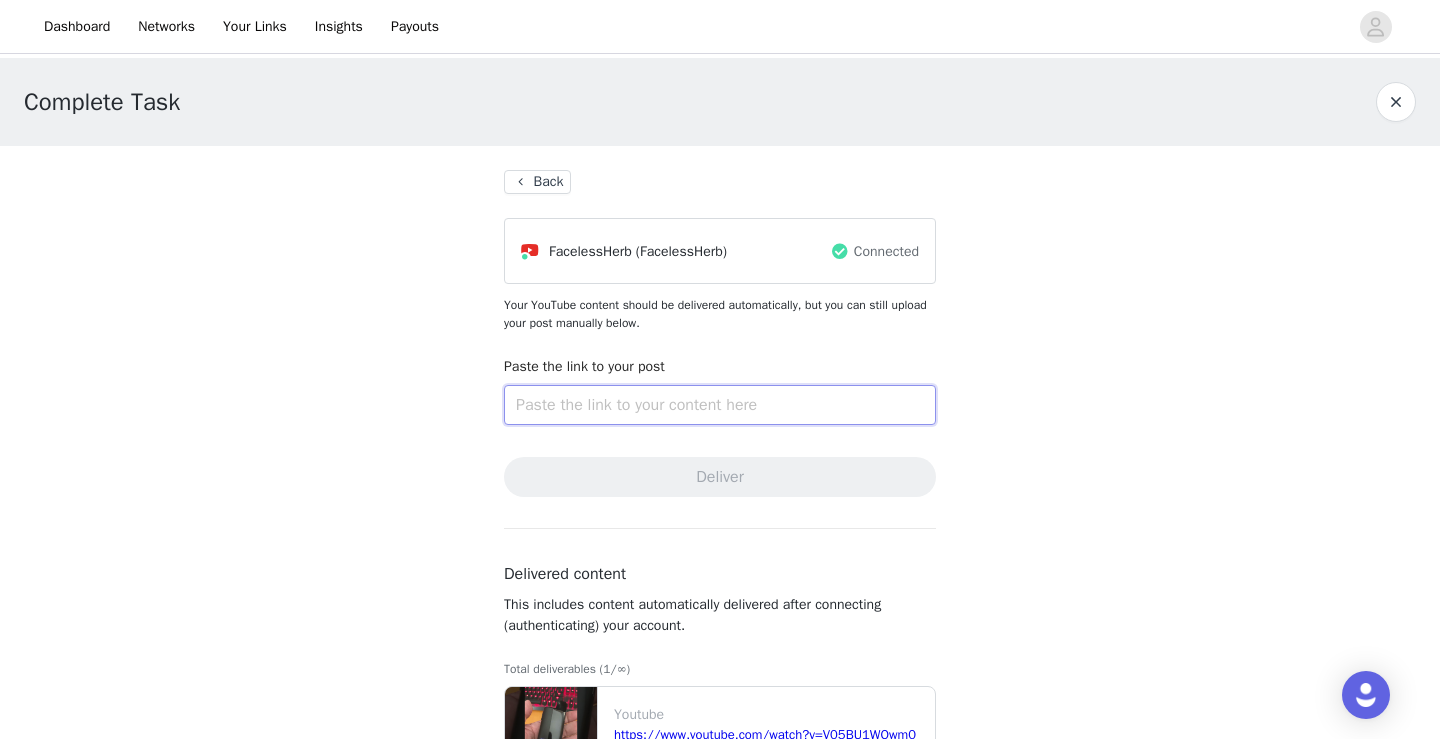 click at bounding box center (720, 405) 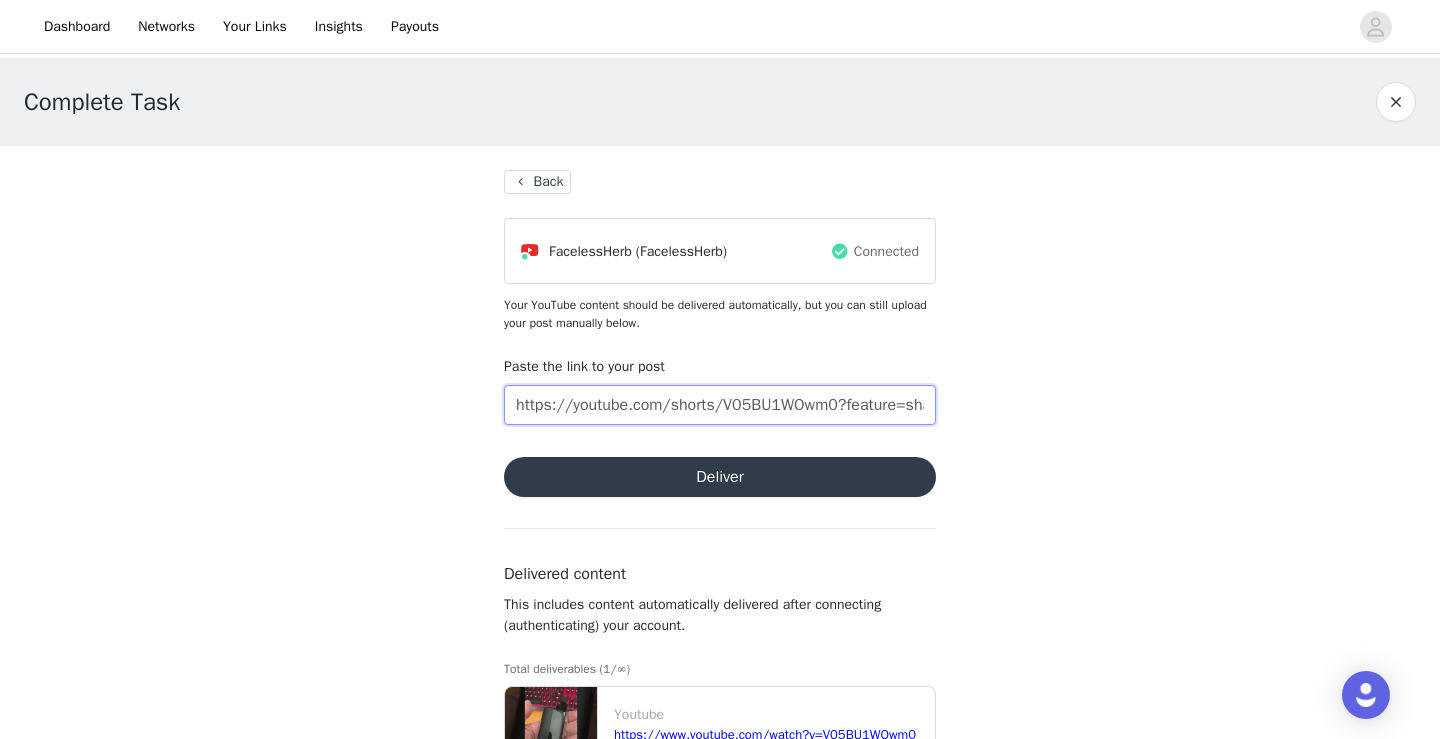 type on "https://youtube.com/shorts/V05BU1WOwm0?feature=shared" 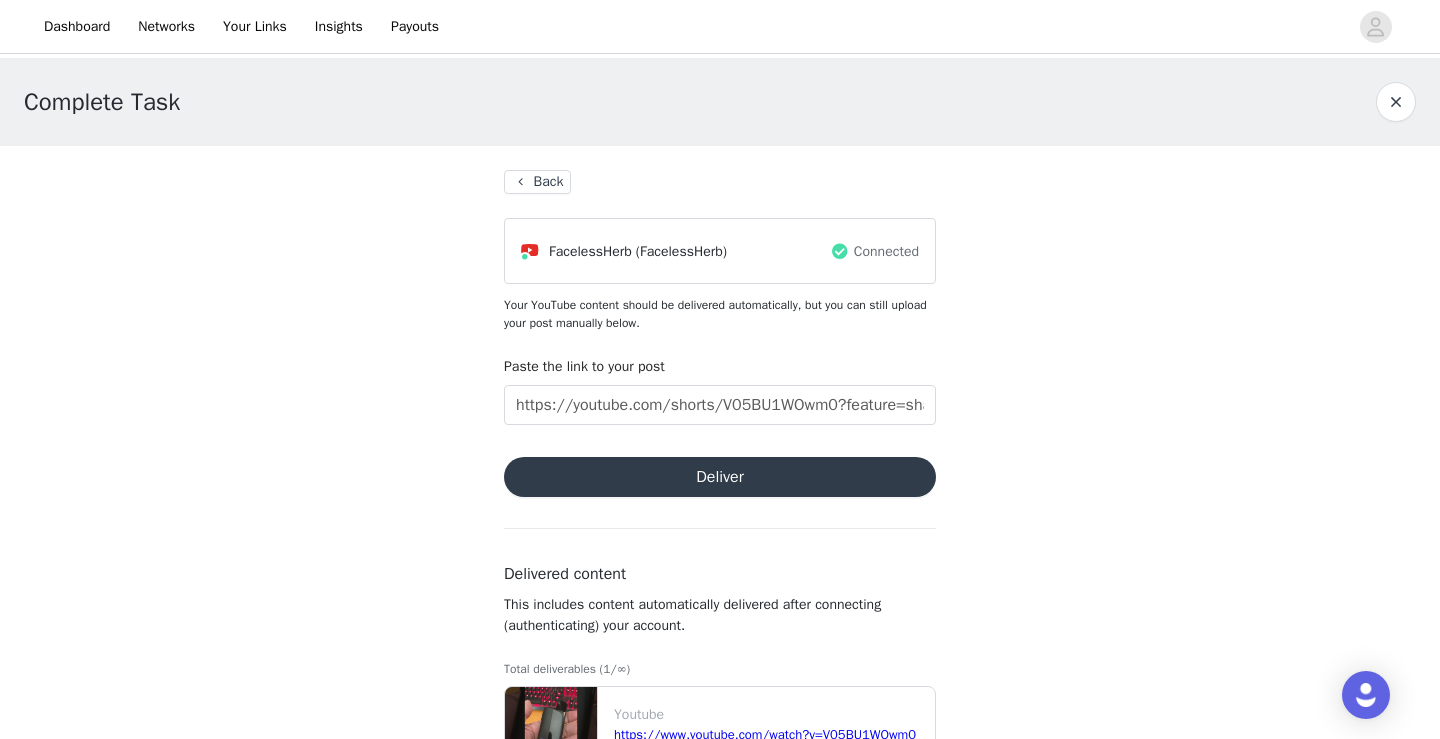 click on "Deliver" at bounding box center (720, 477) 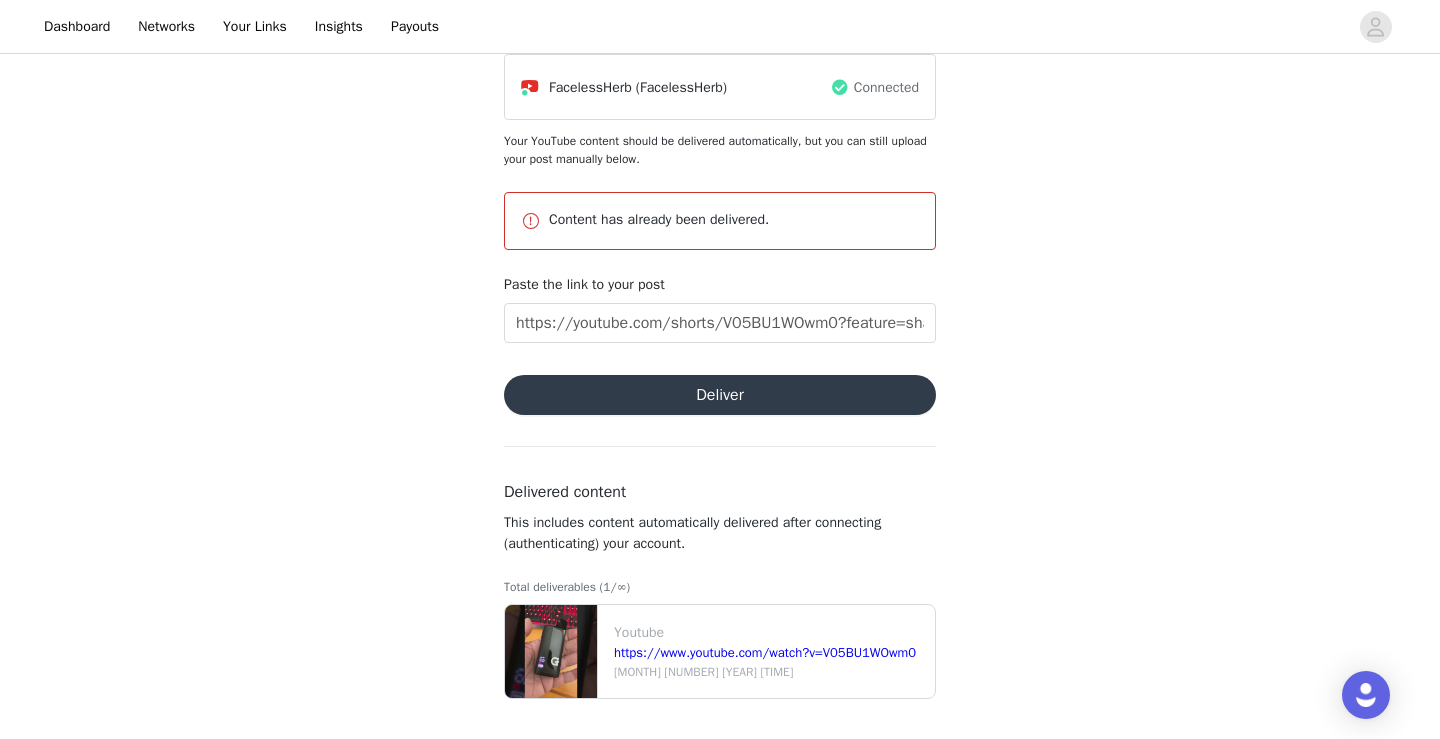 scroll, scrollTop: 164, scrollLeft: 0, axis: vertical 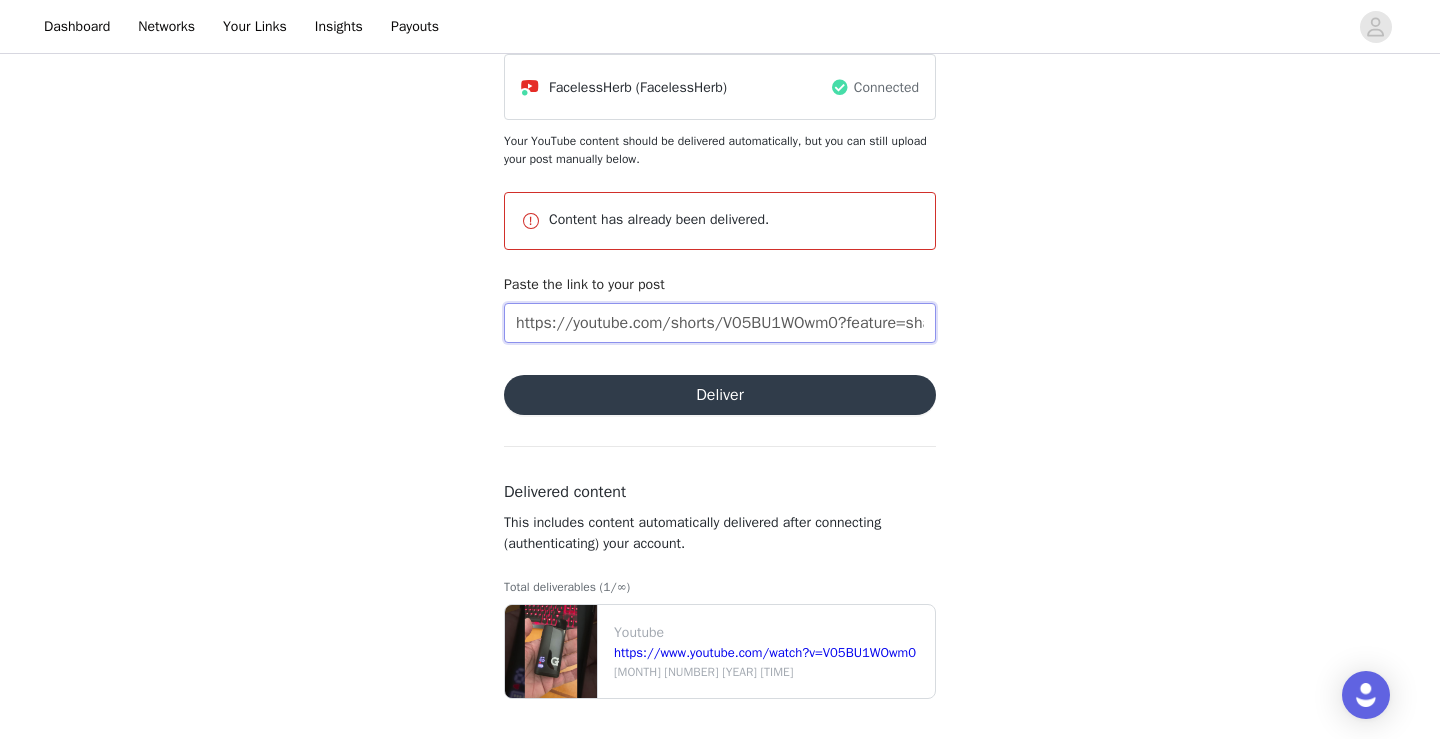 click on "https://youtube.com/shorts/V05BU1WOwm0?feature=shared" at bounding box center [720, 323] 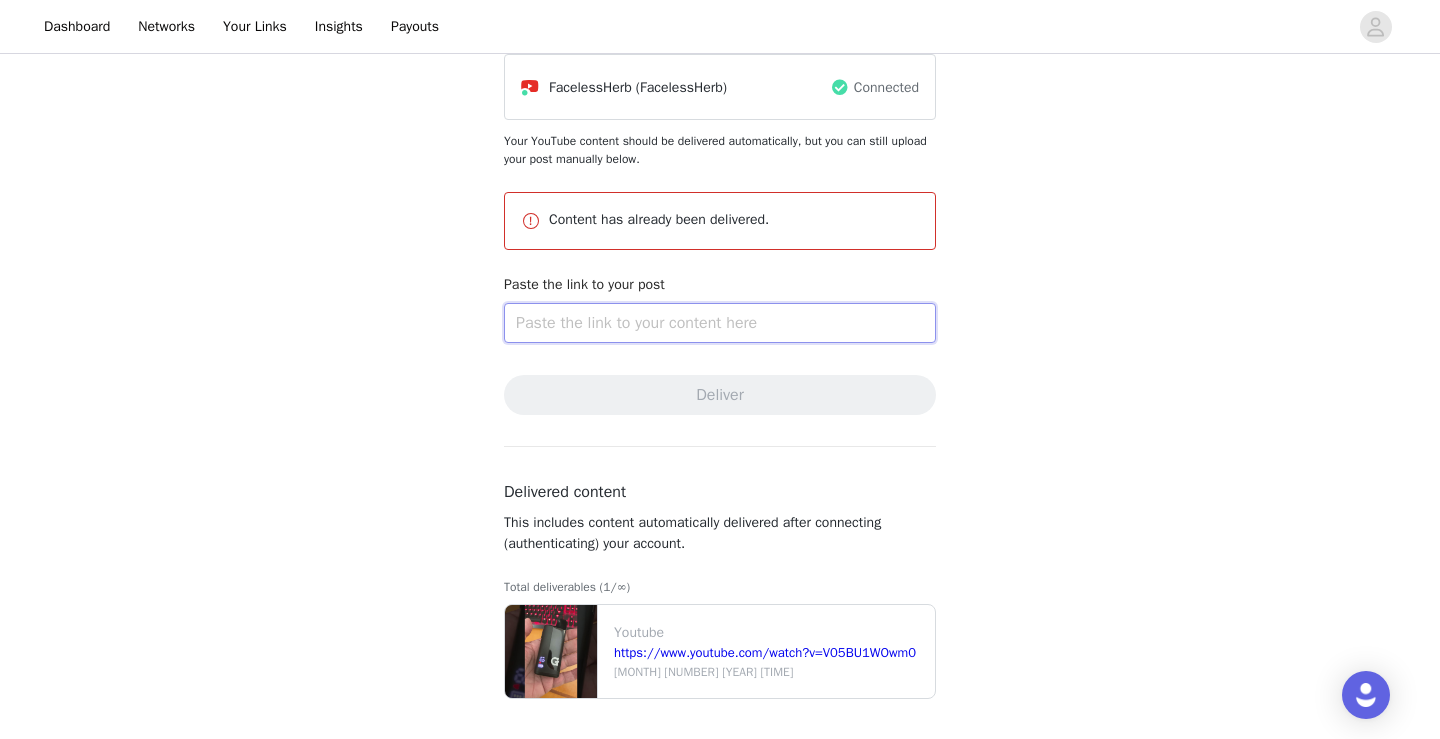 paste on "https://youtube.com/shorts/eLgkYLpUc9w?feature=shared" 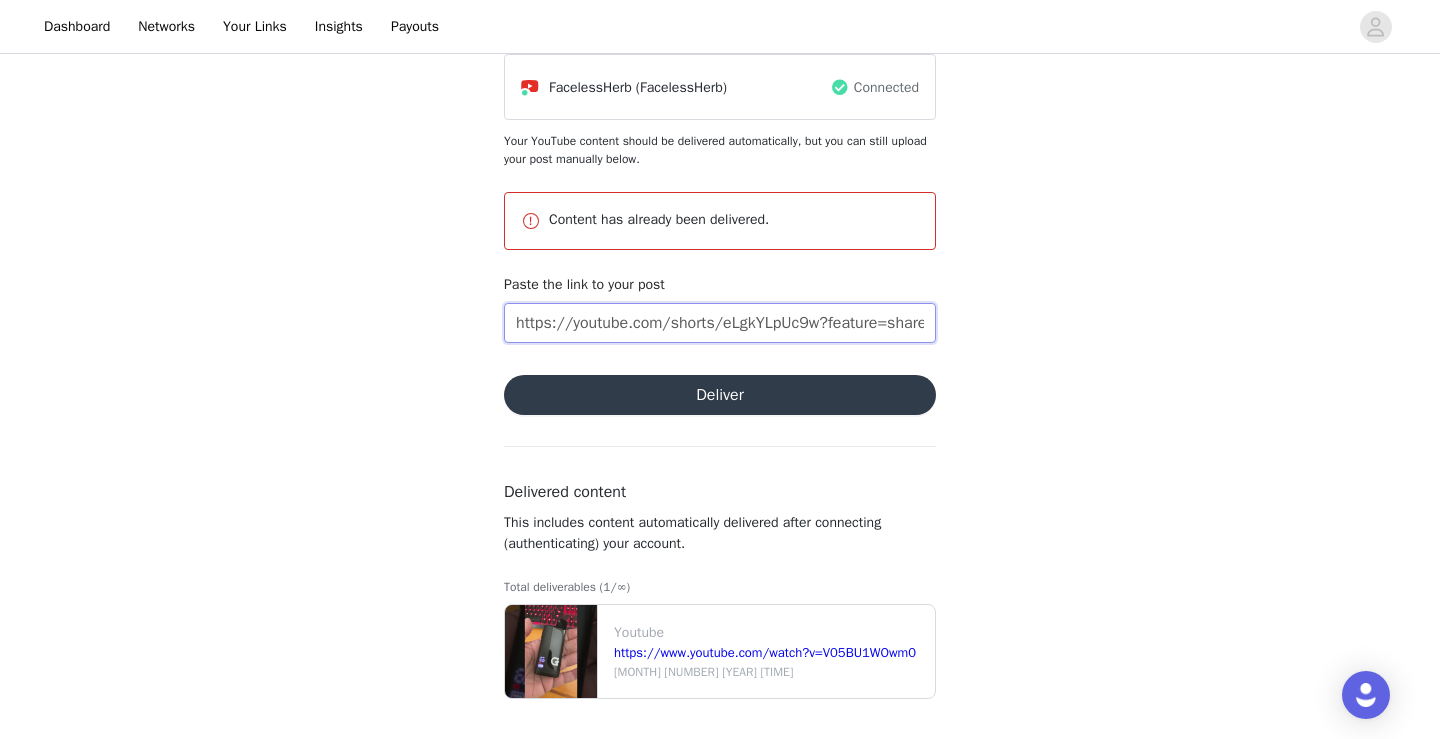 type on "https://youtube.com/shorts/eLgkYLpUc9w?feature=shared" 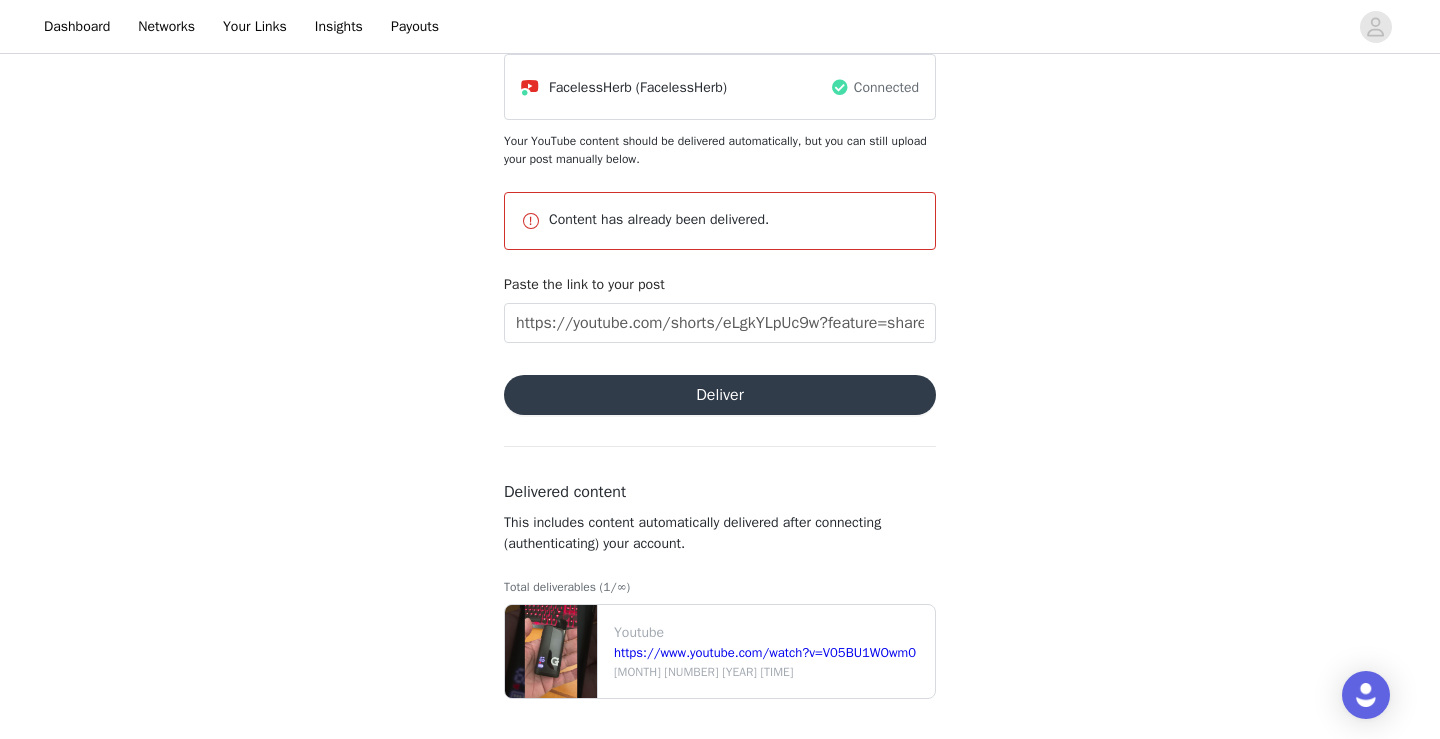click on "Deliver" at bounding box center (720, 395) 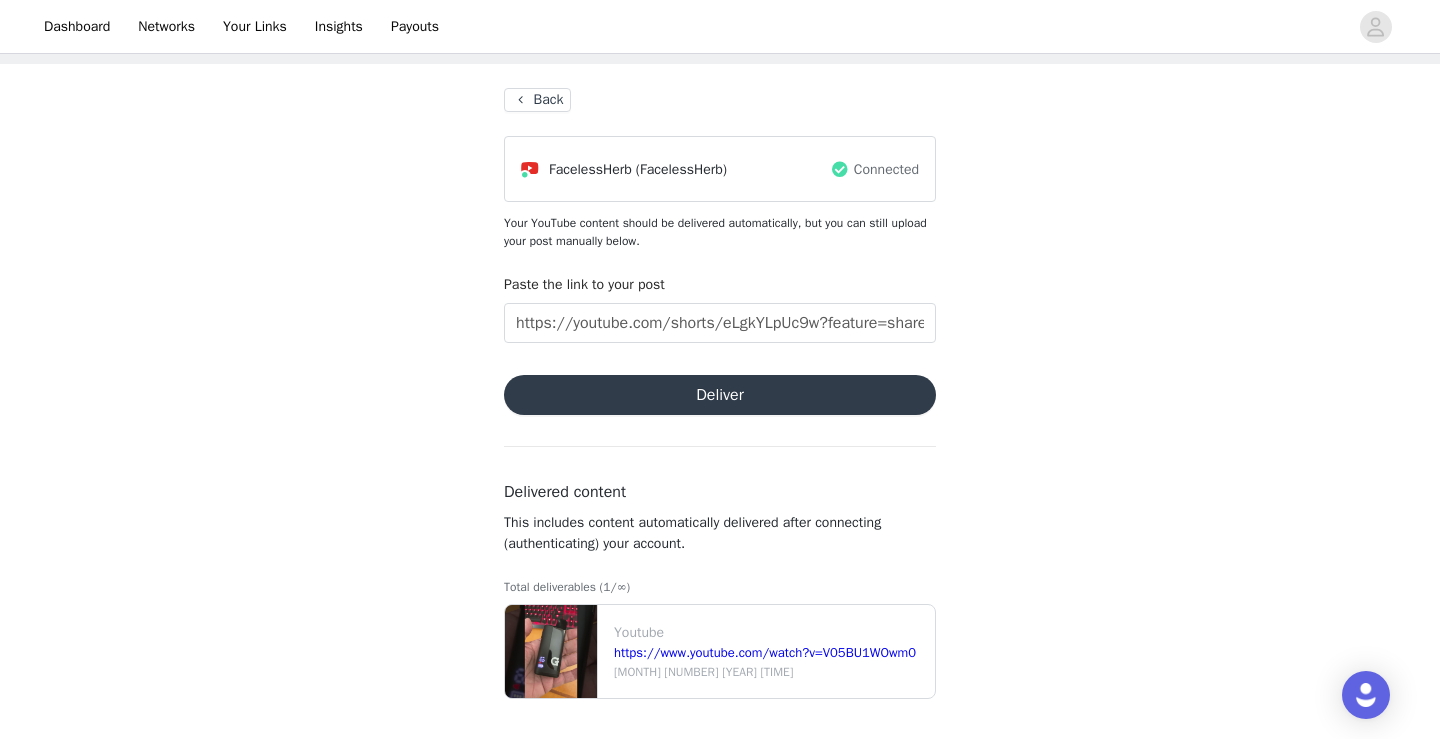 scroll, scrollTop: 82, scrollLeft: 0, axis: vertical 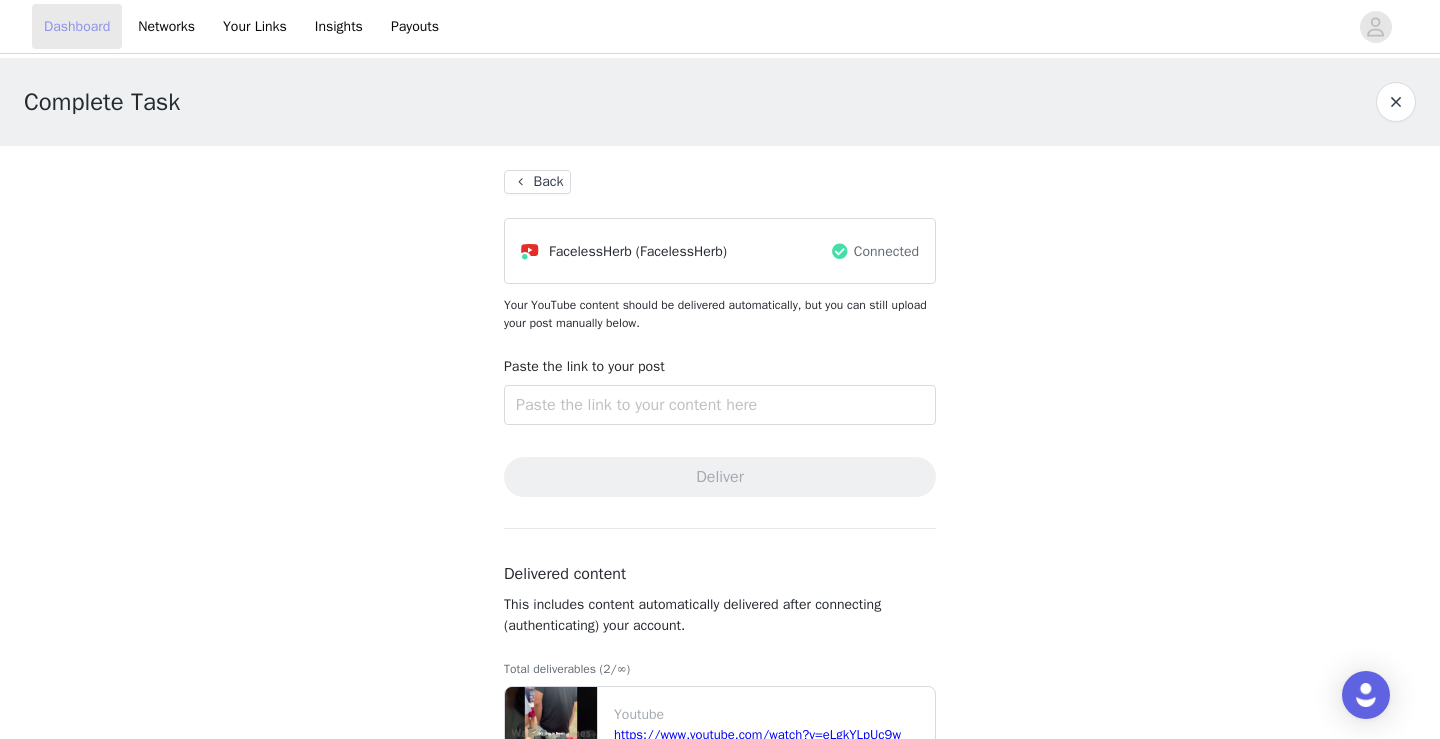 click on "Dashboard" at bounding box center (77, 26) 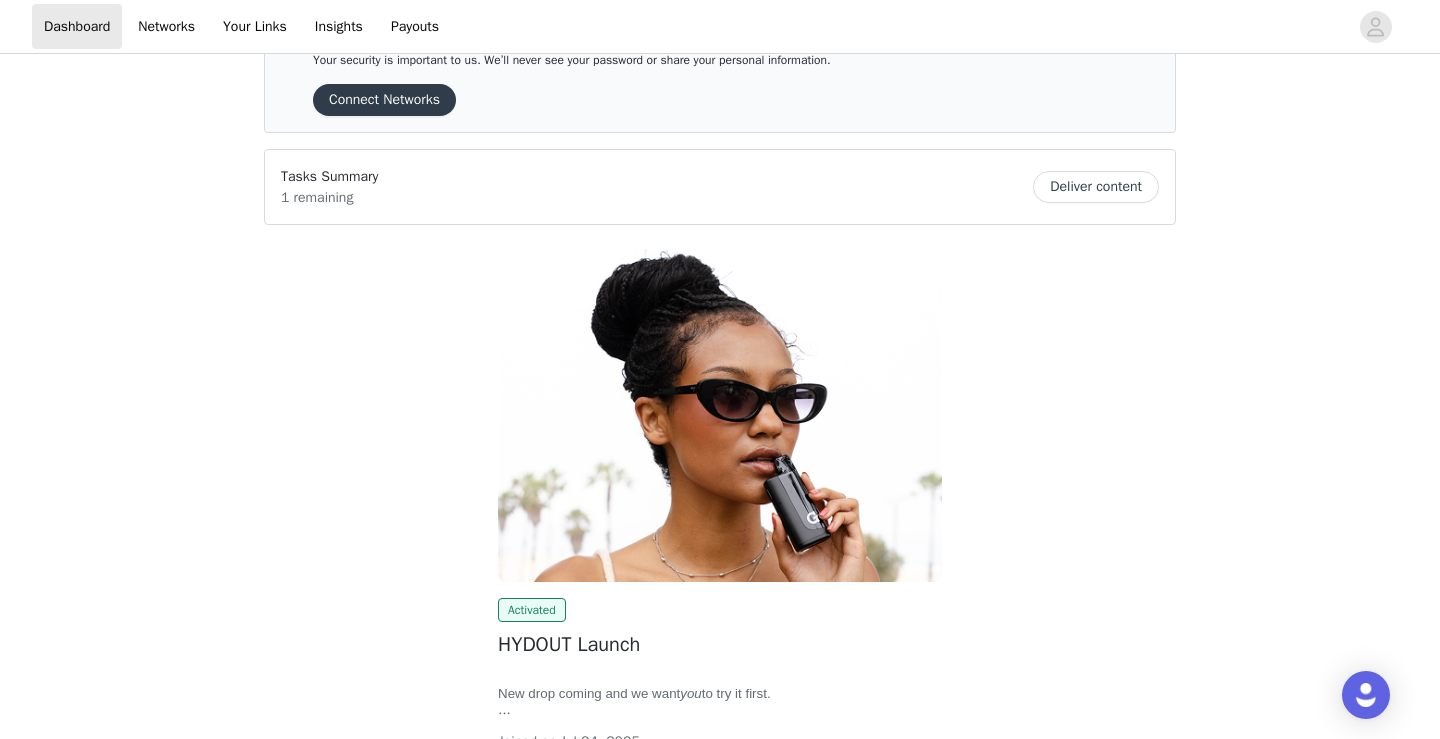 scroll, scrollTop: 69, scrollLeft: 0, axis: vertical 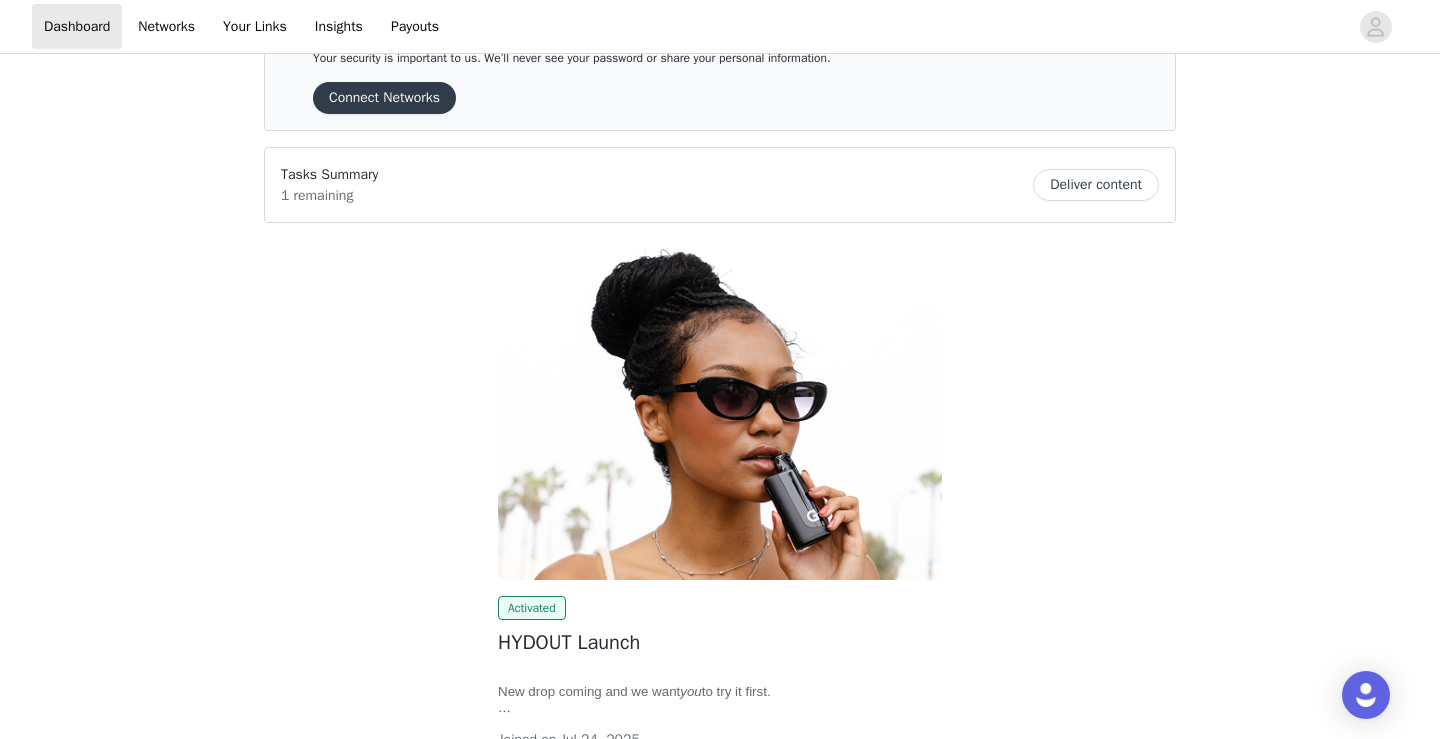 click on "Tasks Summary   1 remaining     Deliver content" at bounding box center (720, 185) 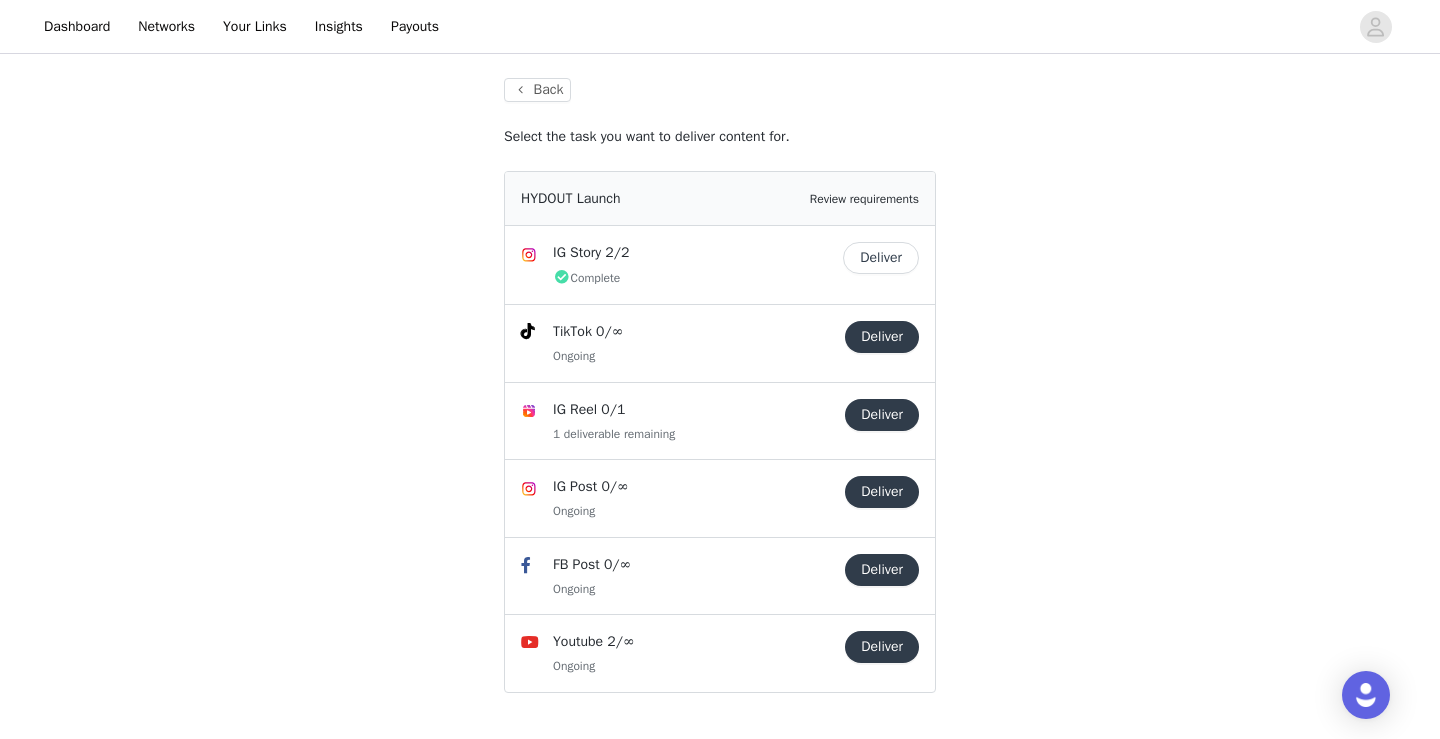 scroll, scrollTop: 91, scrollLeft: 0, axis: vertical 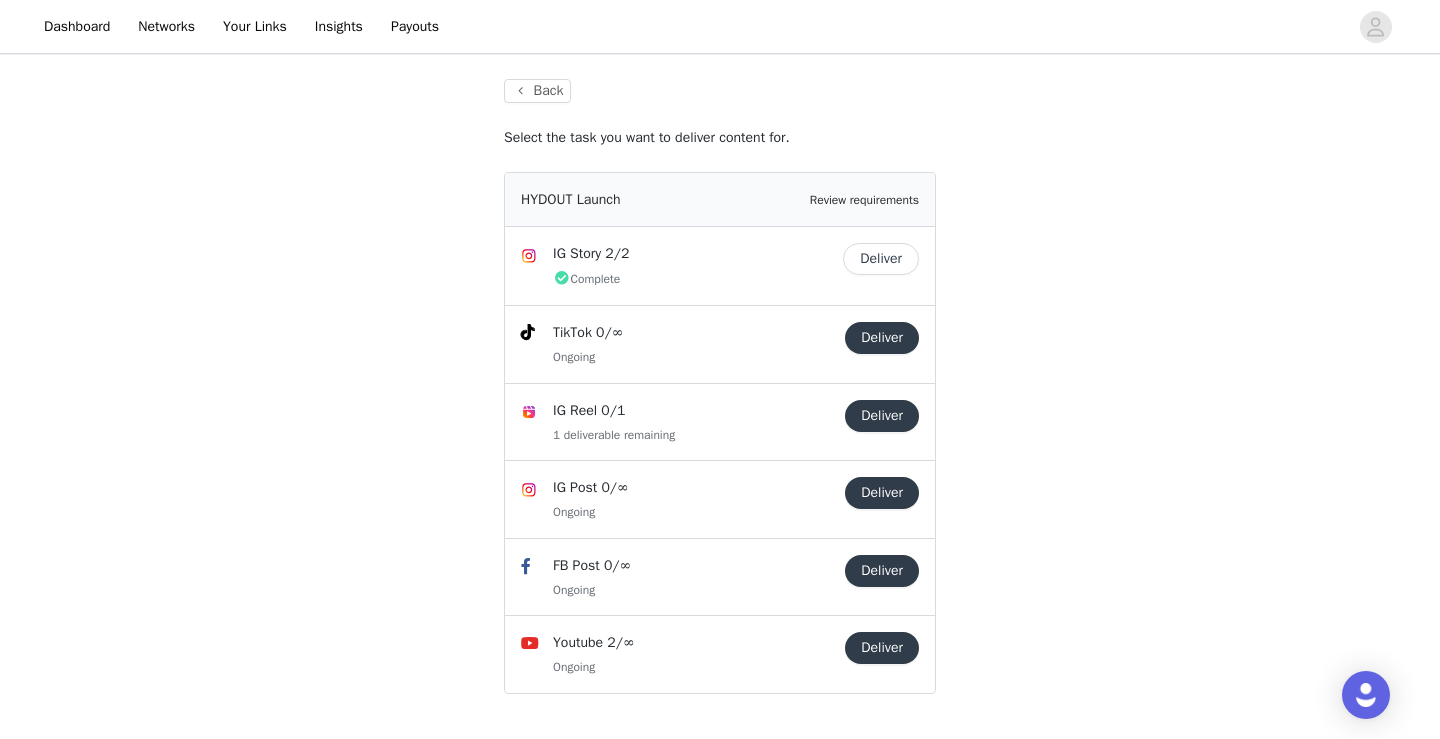 click on "Deliver" at bounding box center [882, 416] 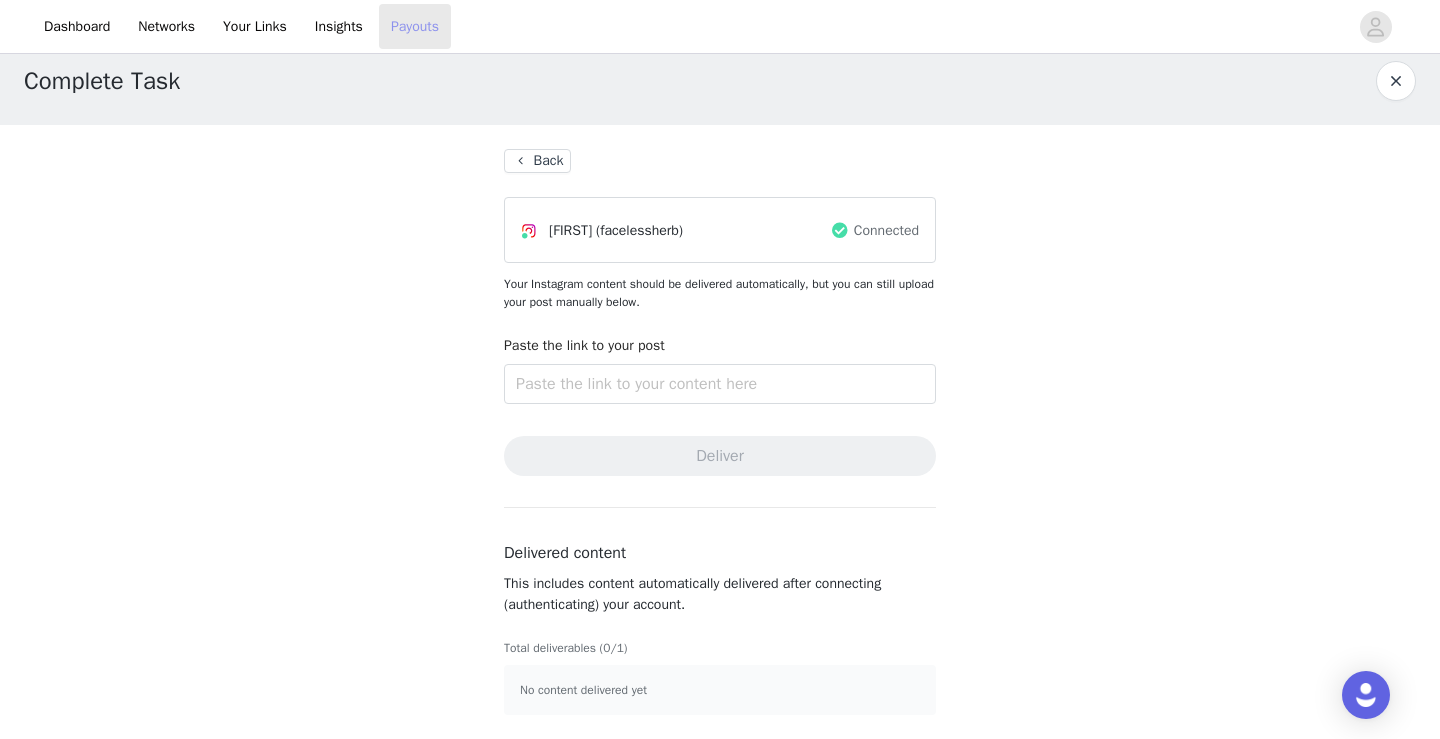 scroll, scrollTop: 21, scrollLeft: 0, axis: vertical 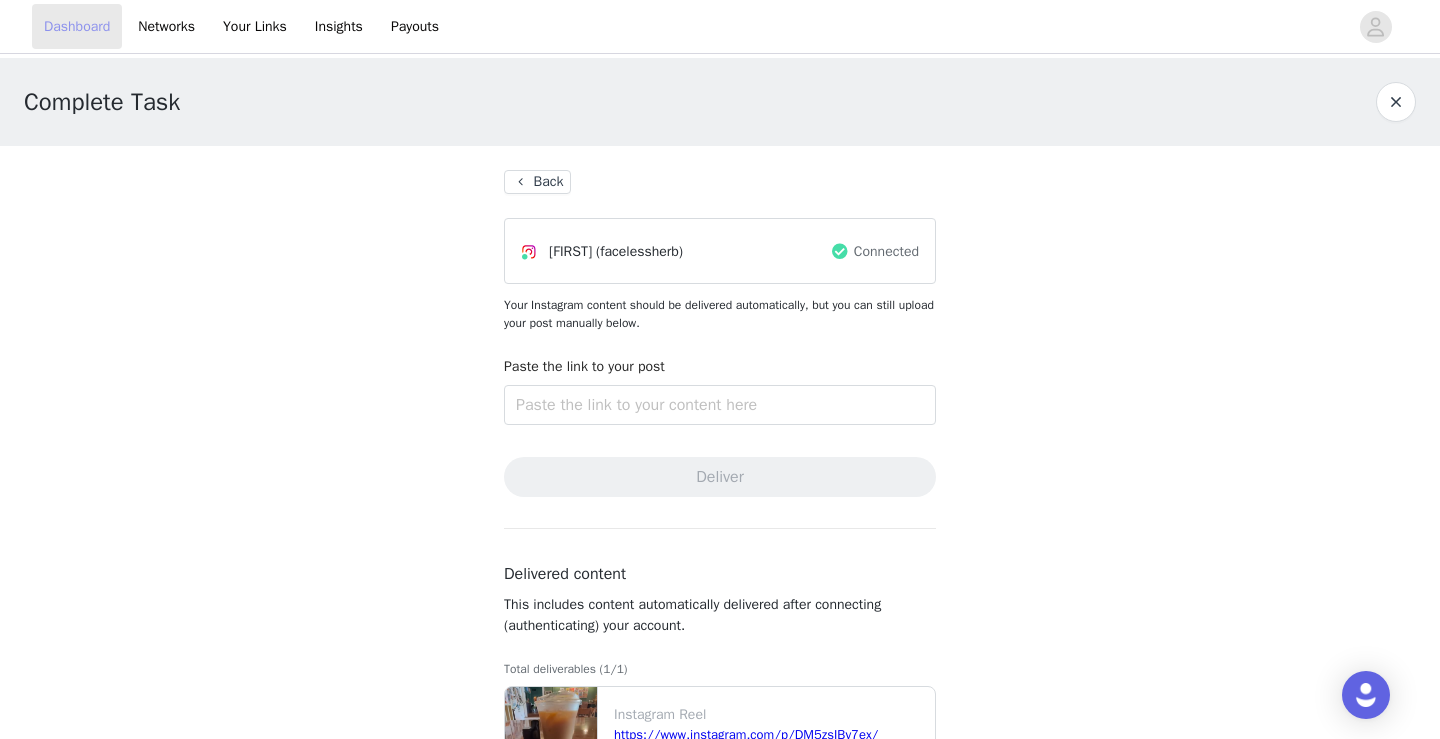 click on "Dashboard" at bounding box center [77, 26] 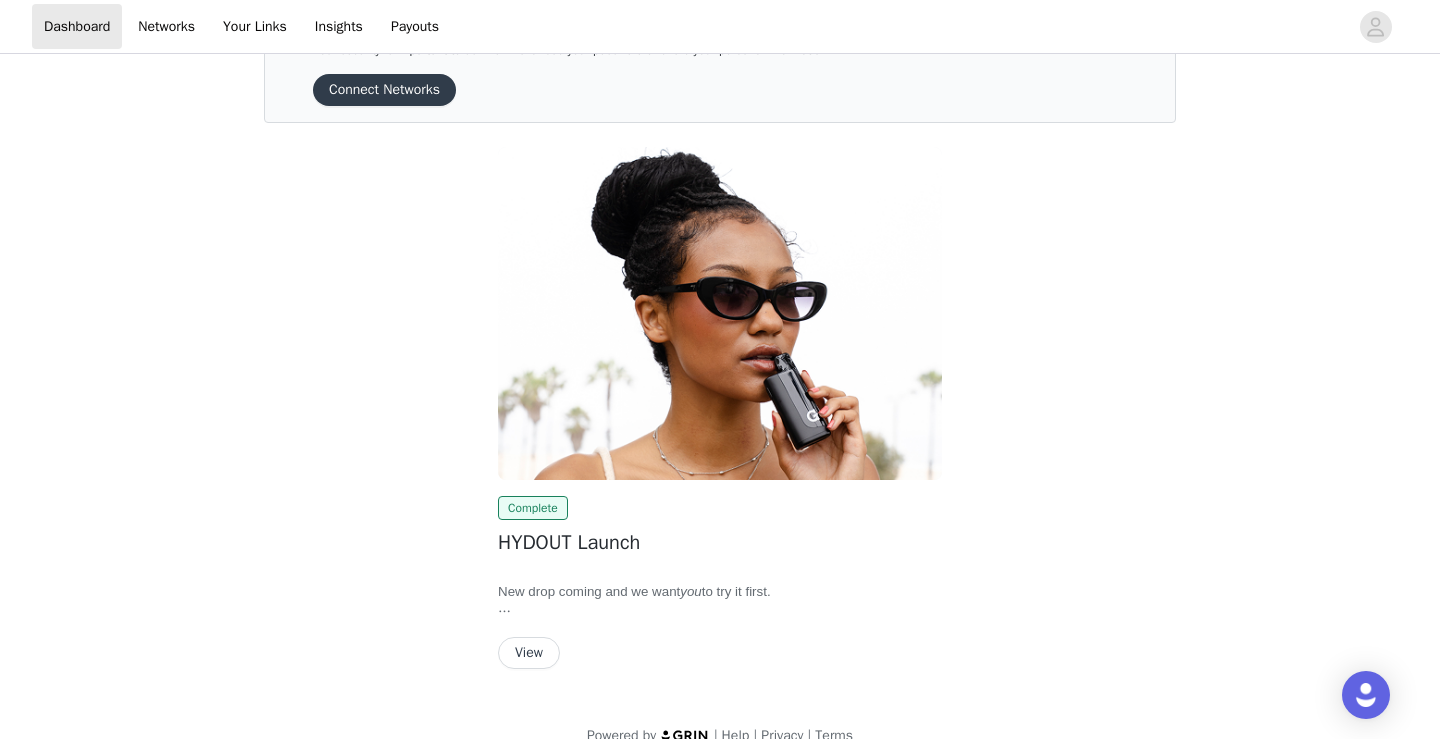scroll, scrollTop: 103, scrollLeft: 0, axis: vertical 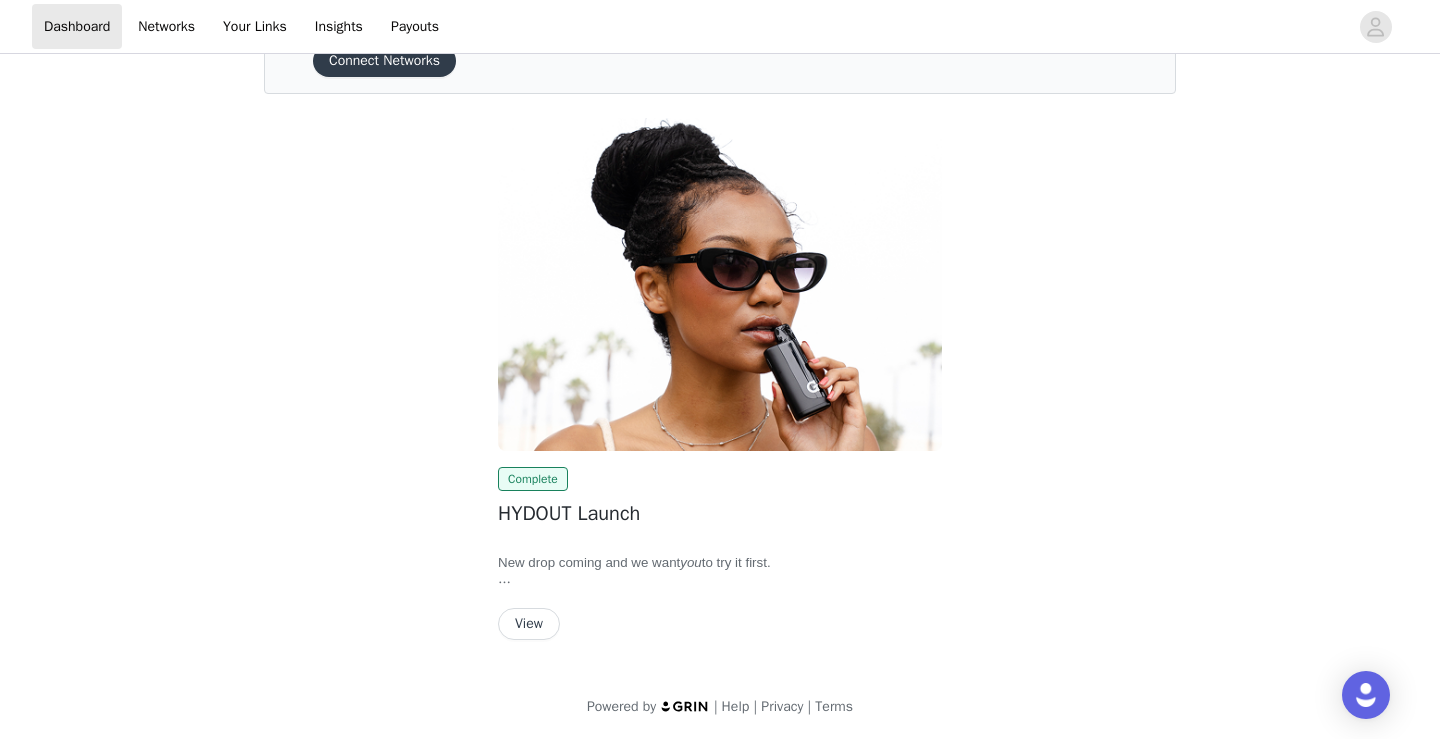 click on "View" at bounding box center [529, 624] 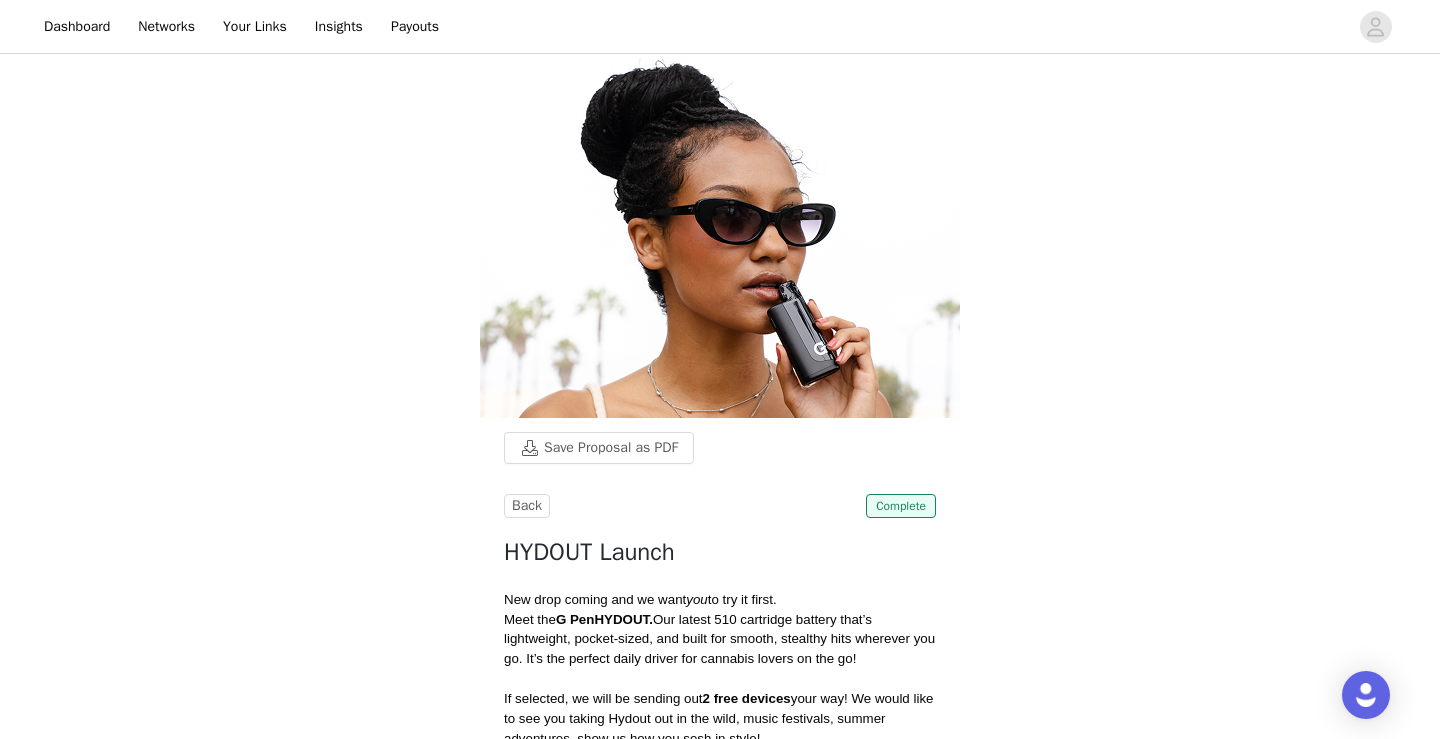 scroll, scrollTop: 0, scrollLeft: 0, axis: both 